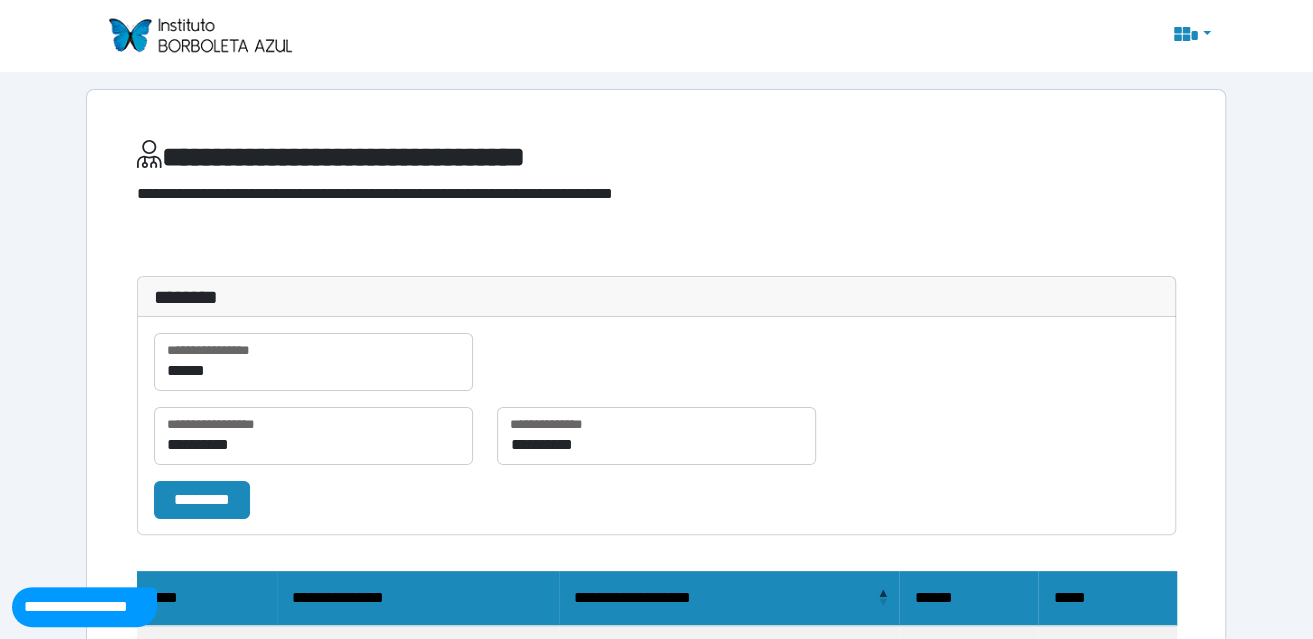 scroll, scrollTop: 0, scrollLeft: 0, axis: both 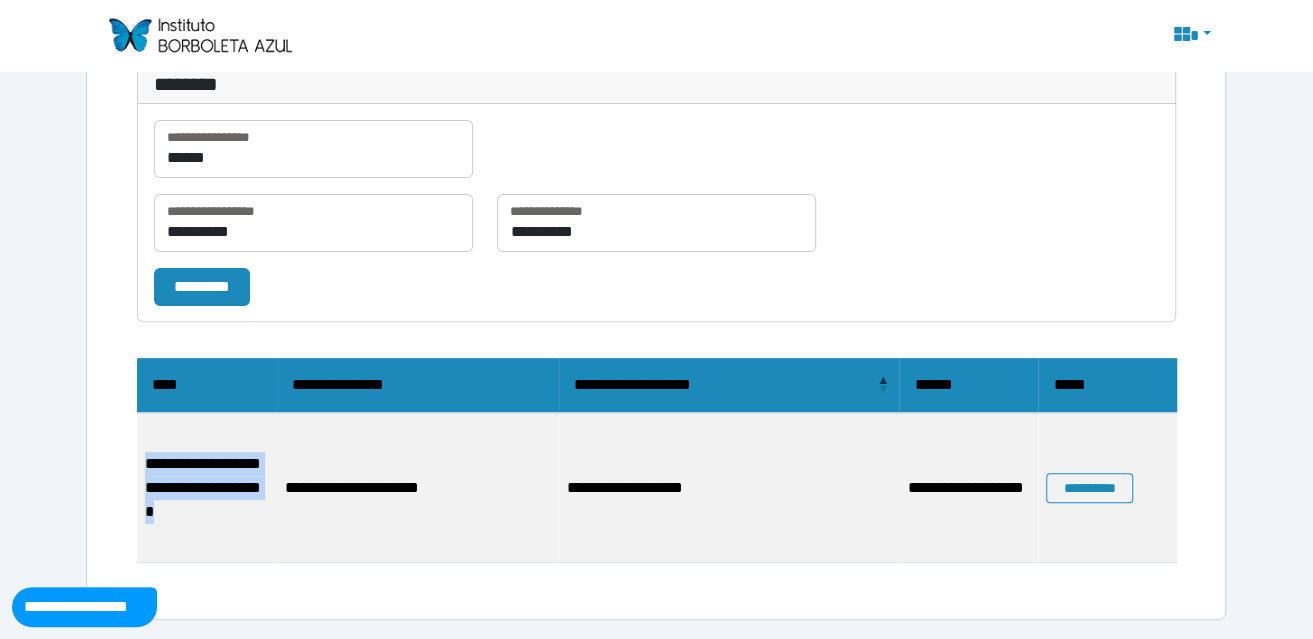 drag, startPoint x: 149, startPoint y: 433, endPoint x: 224, endPoint y: 524, distance: 117.923706 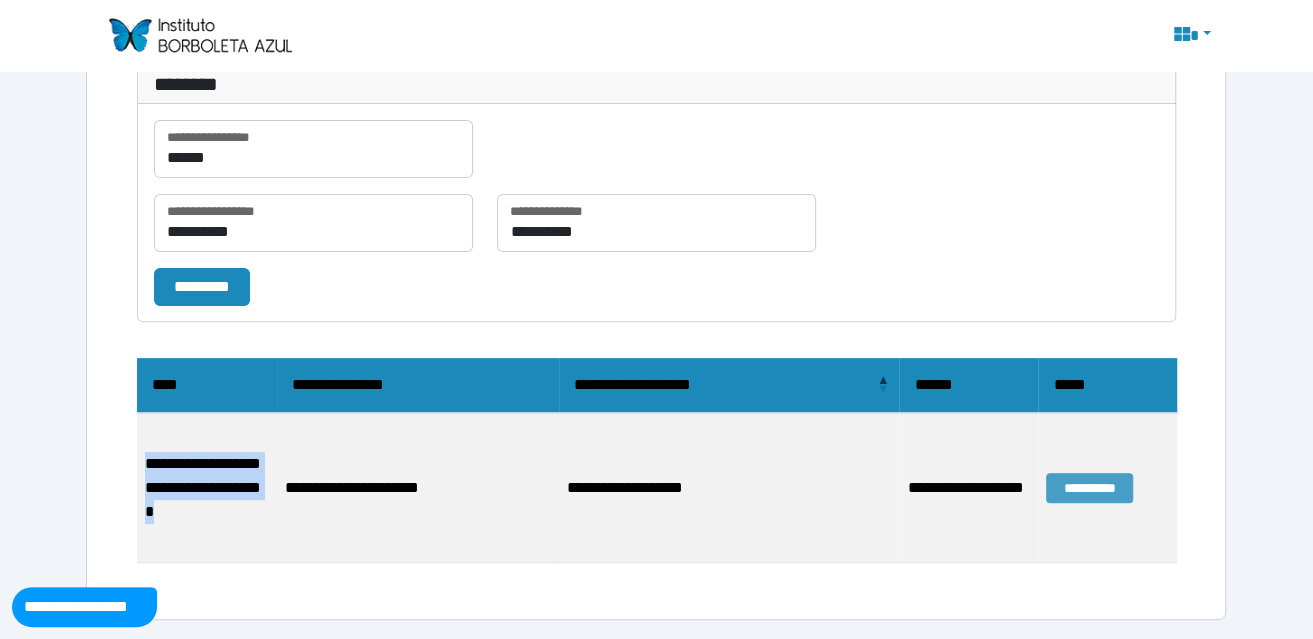click on "**********" at bounding box center (1089, 488) 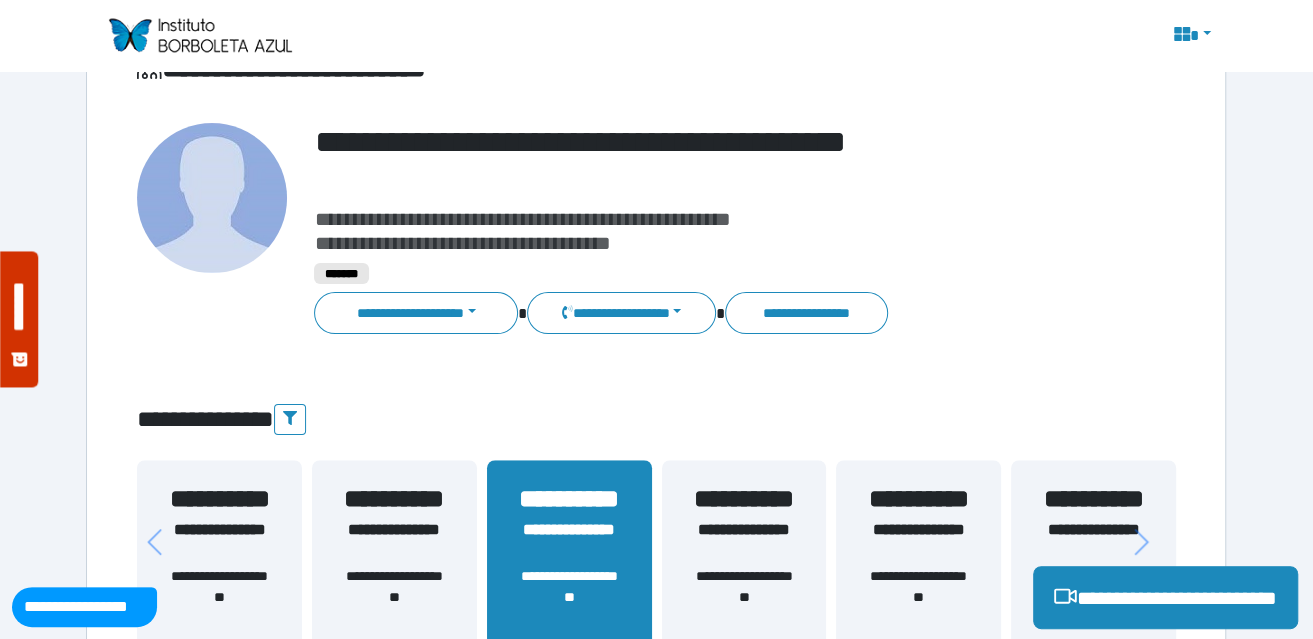 scroll, scrollTop: 0, scrollLeft: 0, axis: both 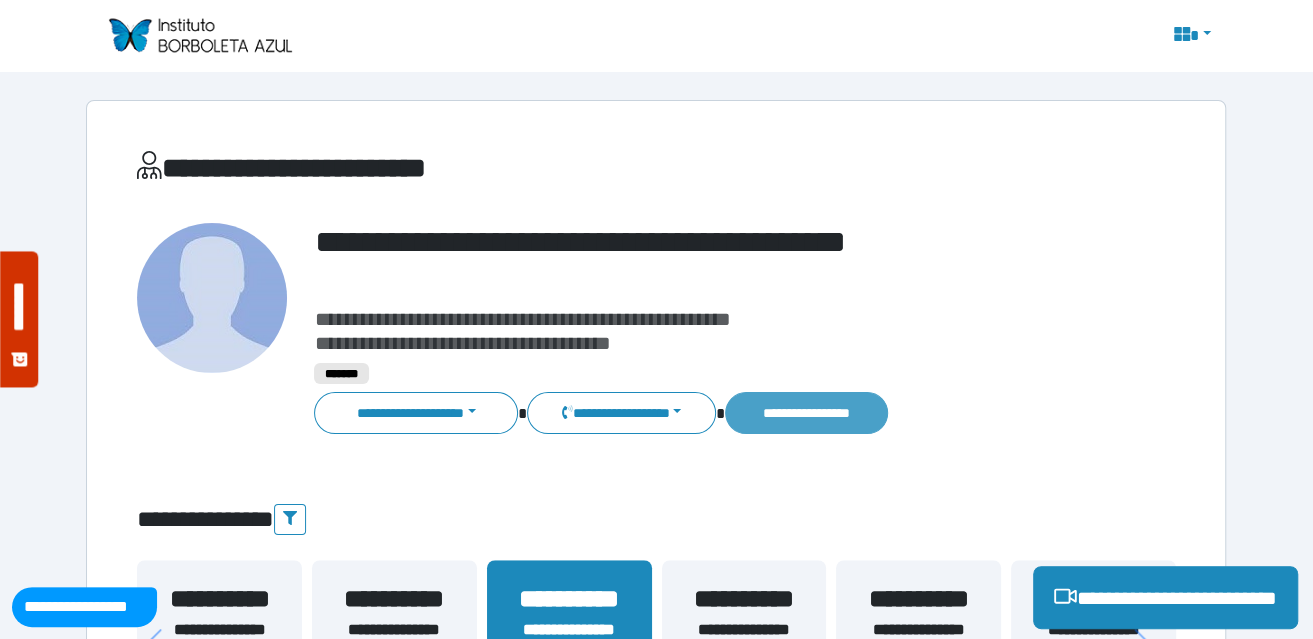 click on "**********" at bounding box center [806, 413] 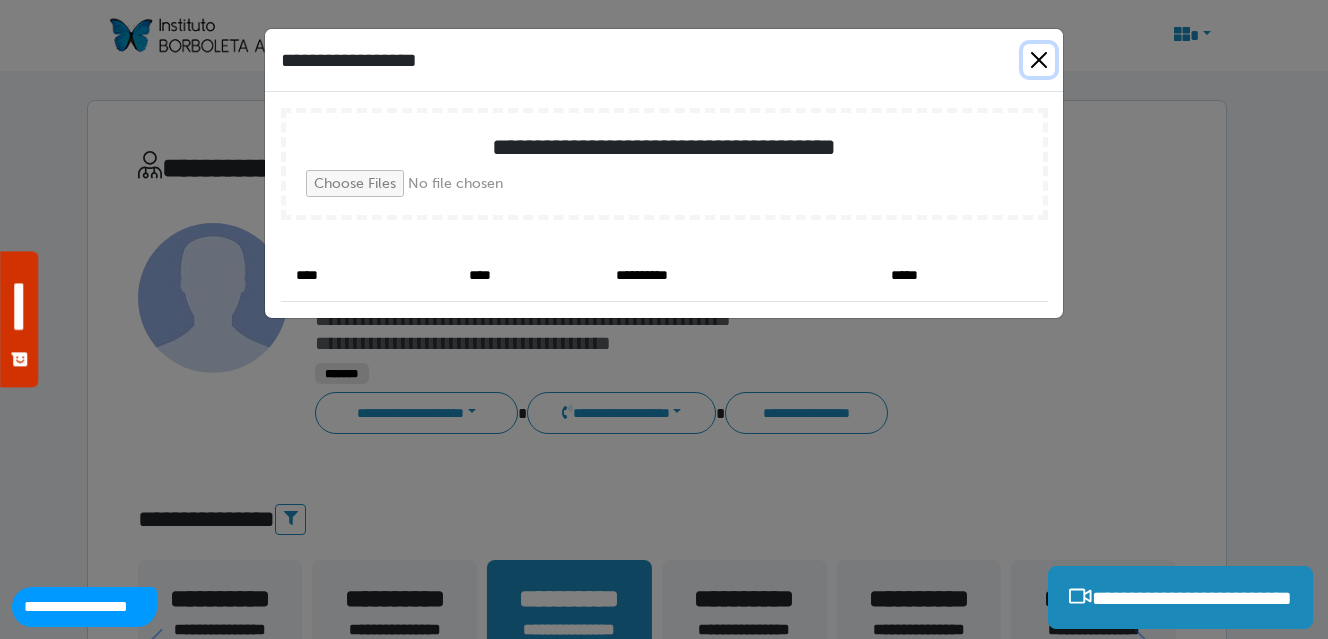 click at bounding box center (1039, 60) 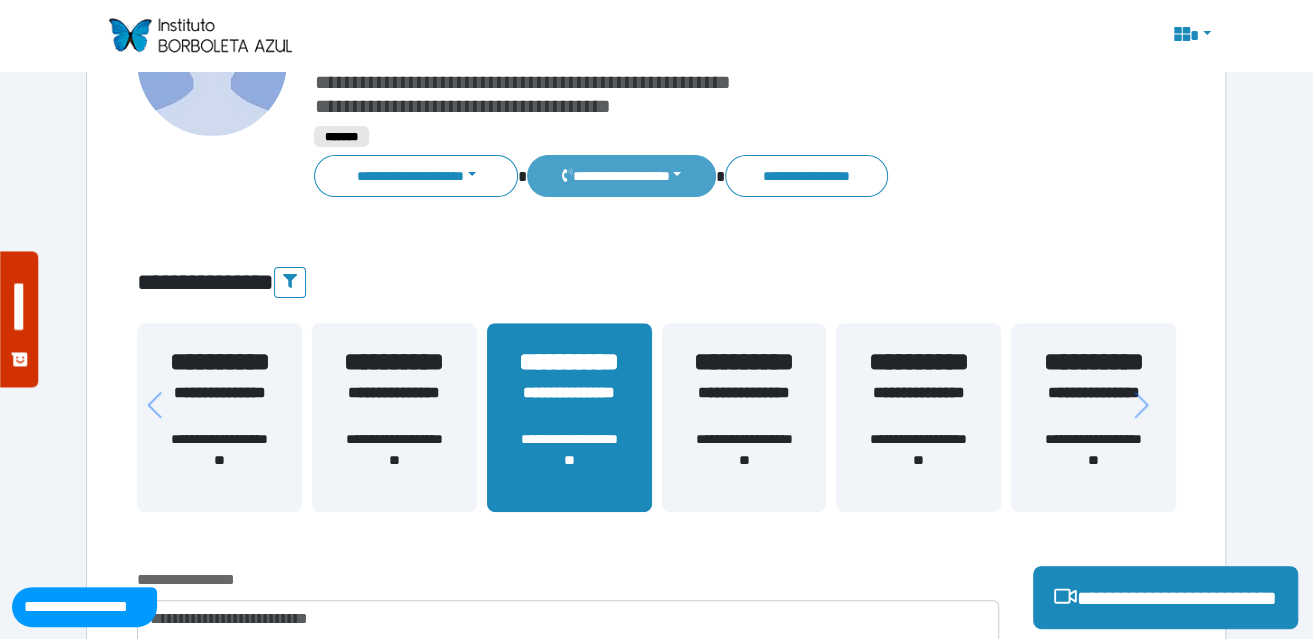 scroll, scrollTop: 299, scrollLeft: 0, axis: vertical 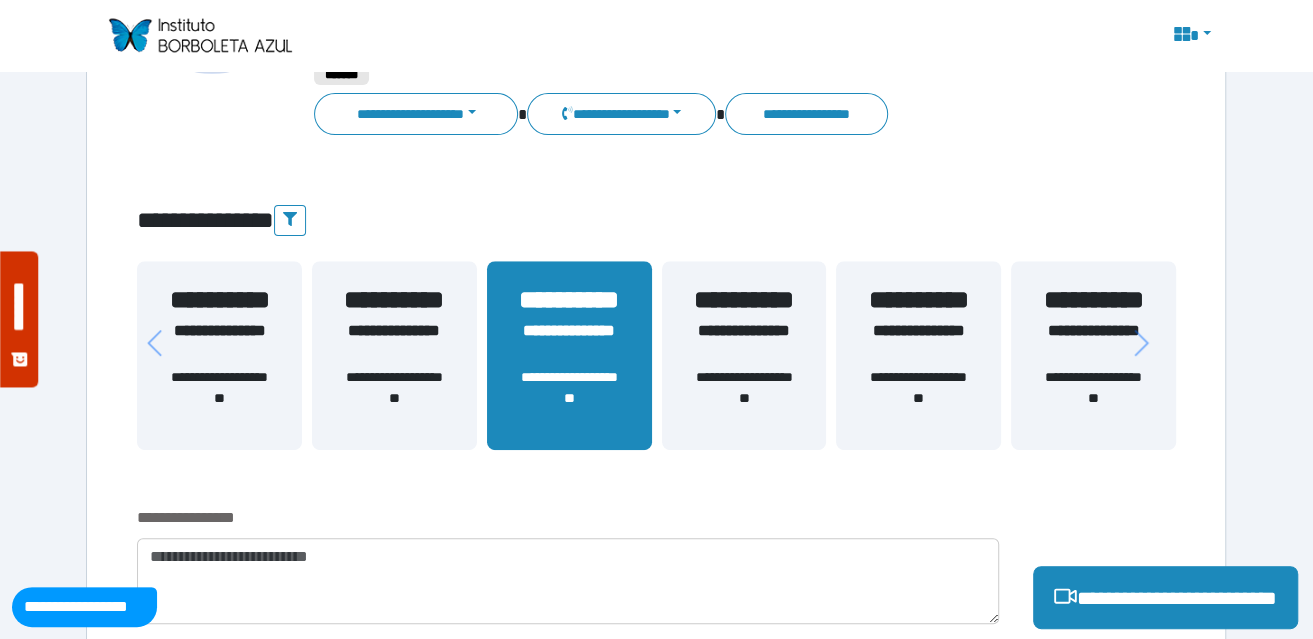 click on "**********" at bounding box center (394, 343) 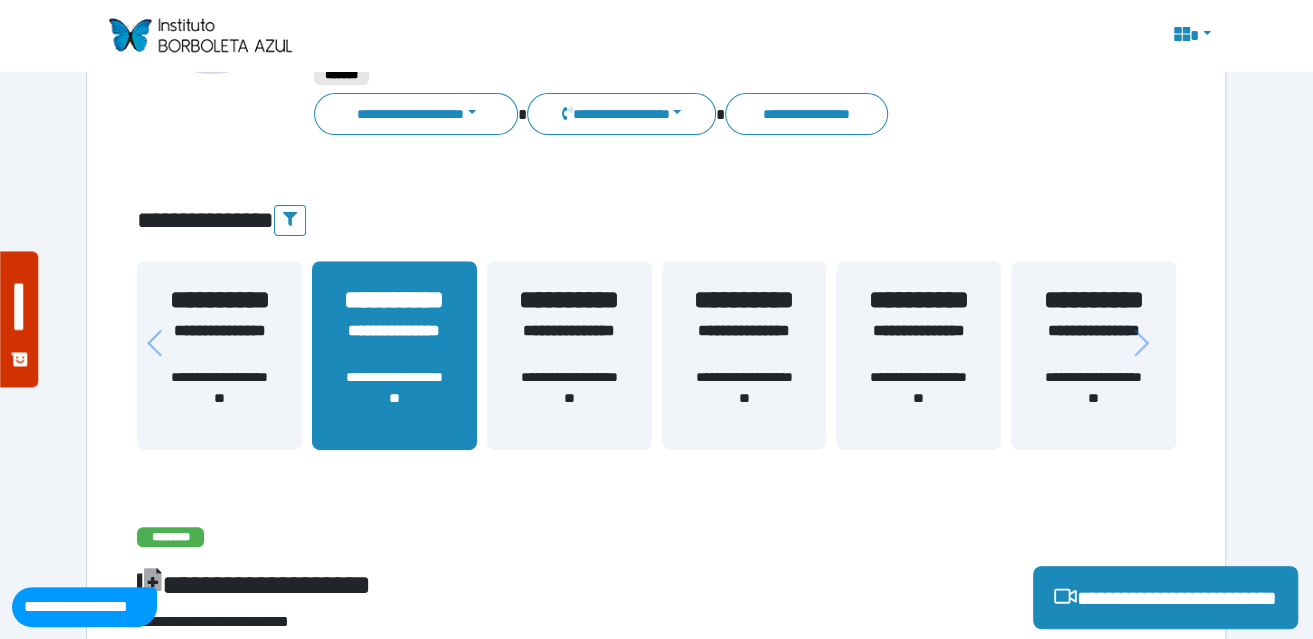 scroll, scrollTop: 0, scrollLeft: 0, axis: both 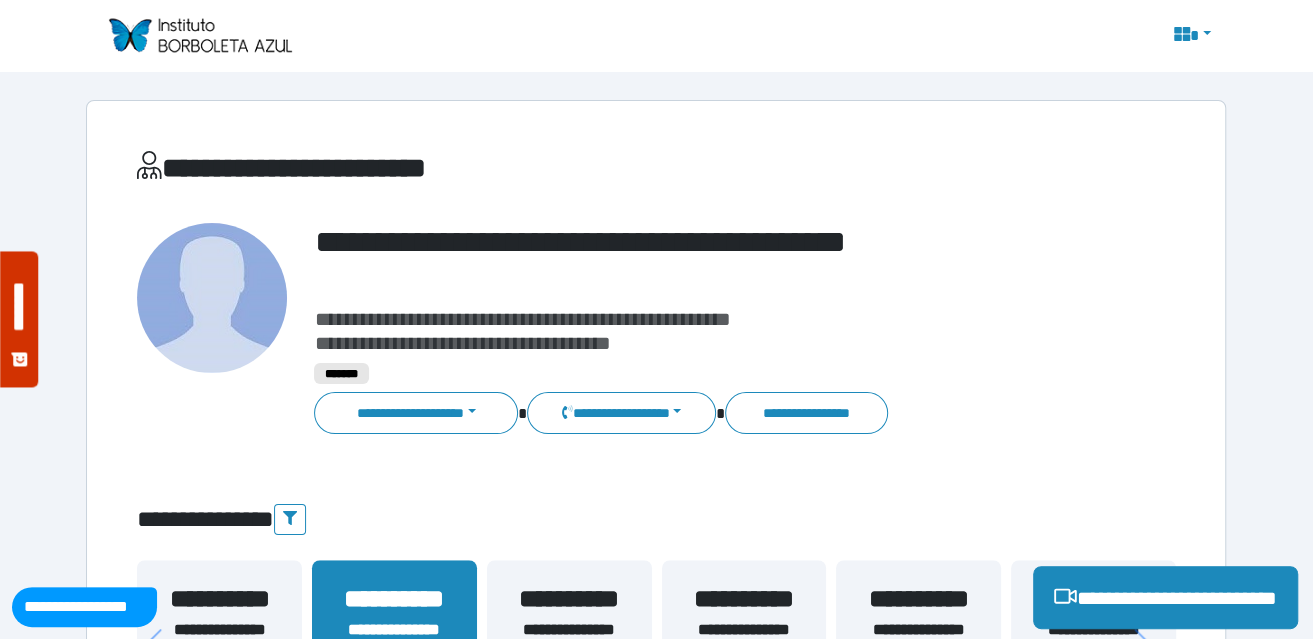 click at bounding box center (199, 35) 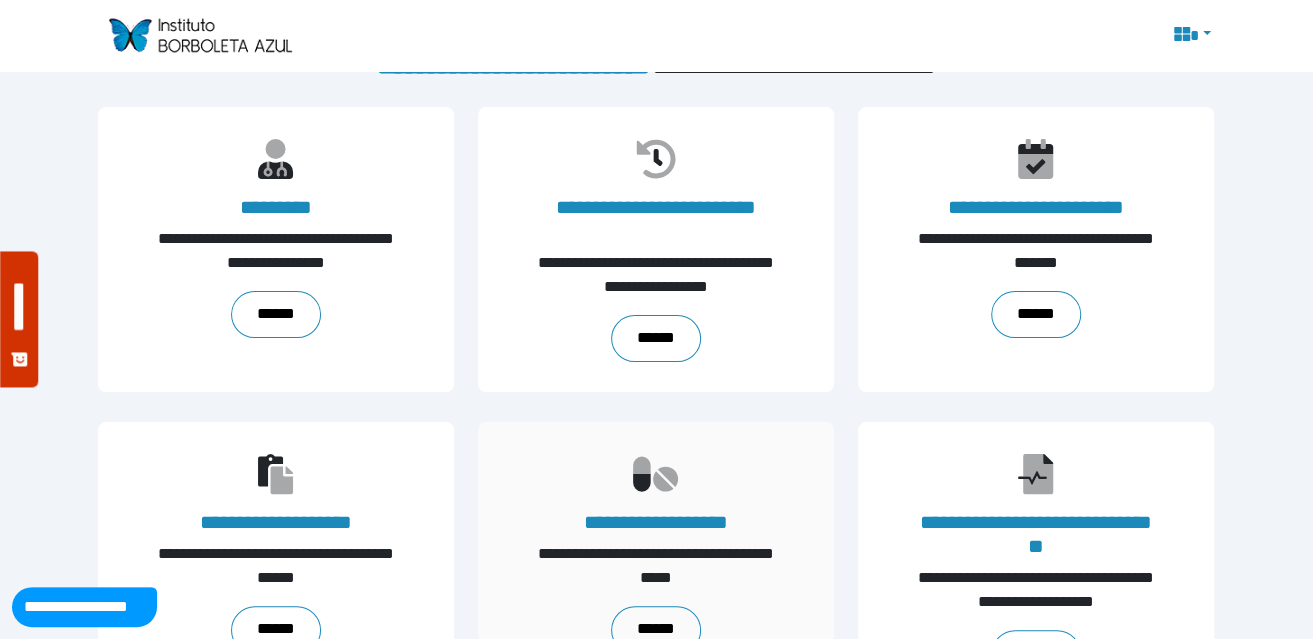 scroll, scrollTop: 0, scrollLeft: 0, axis: both 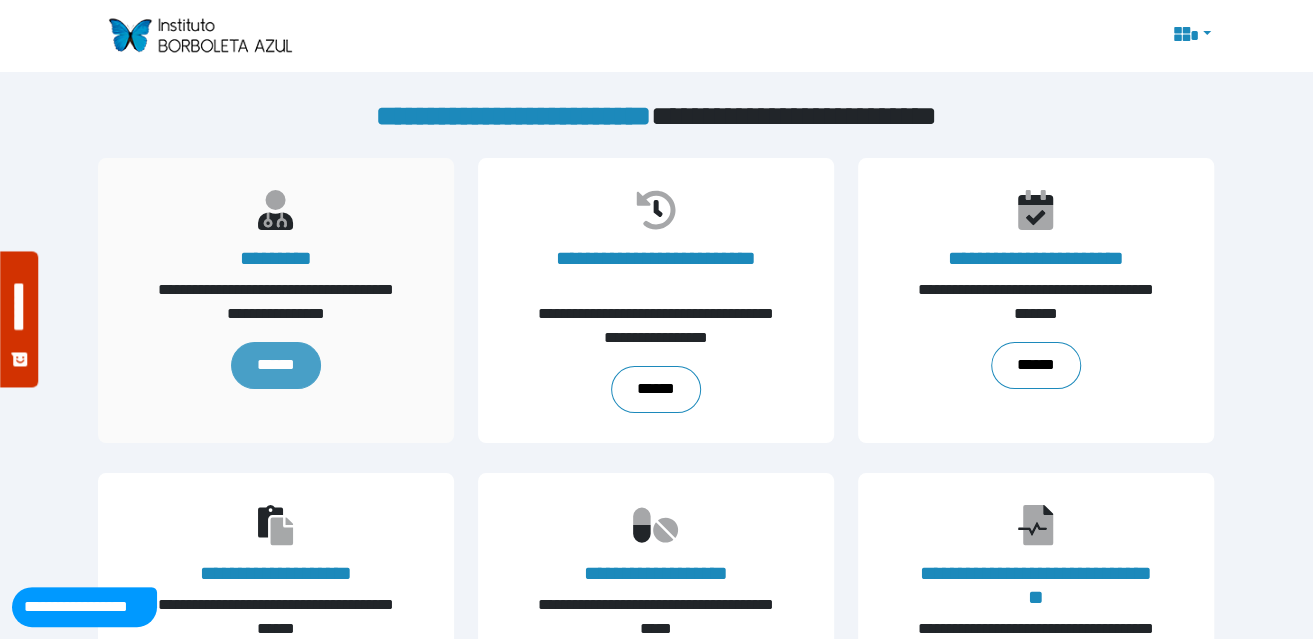 click on "******" at bounding box center (276, 366) 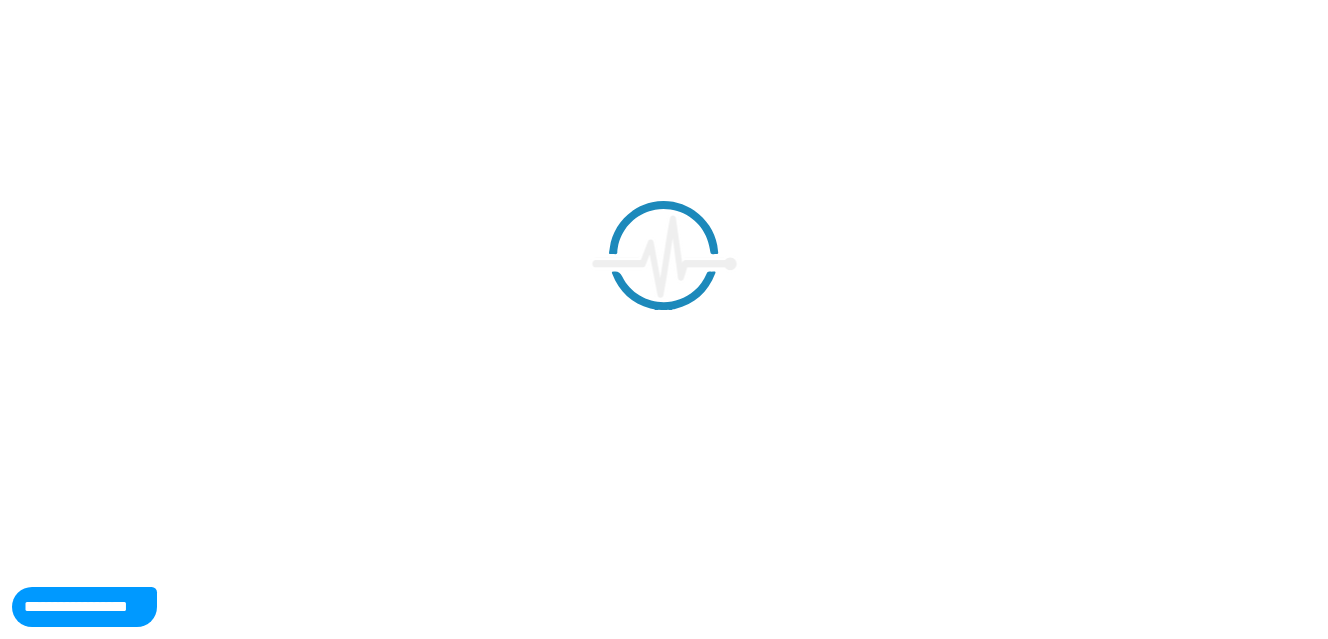 scroll, scrollTop: 0, scrollLeft: 0, axis: both 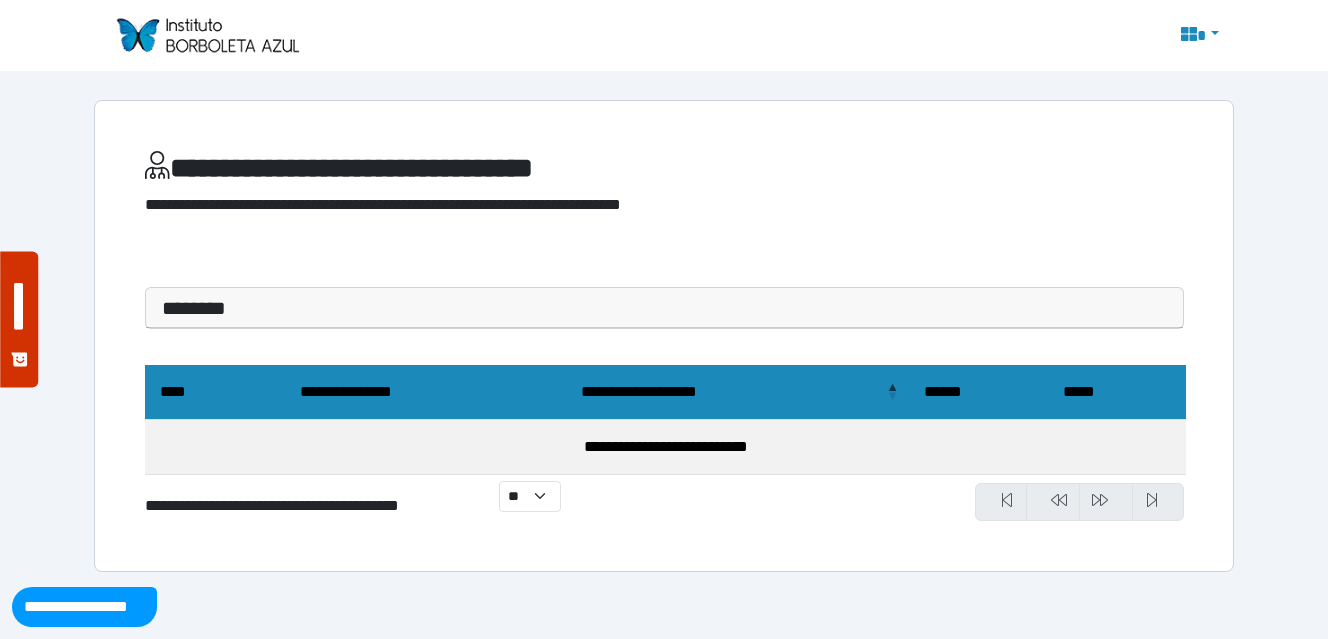 click on "**********" at bounding box center [664, 296] 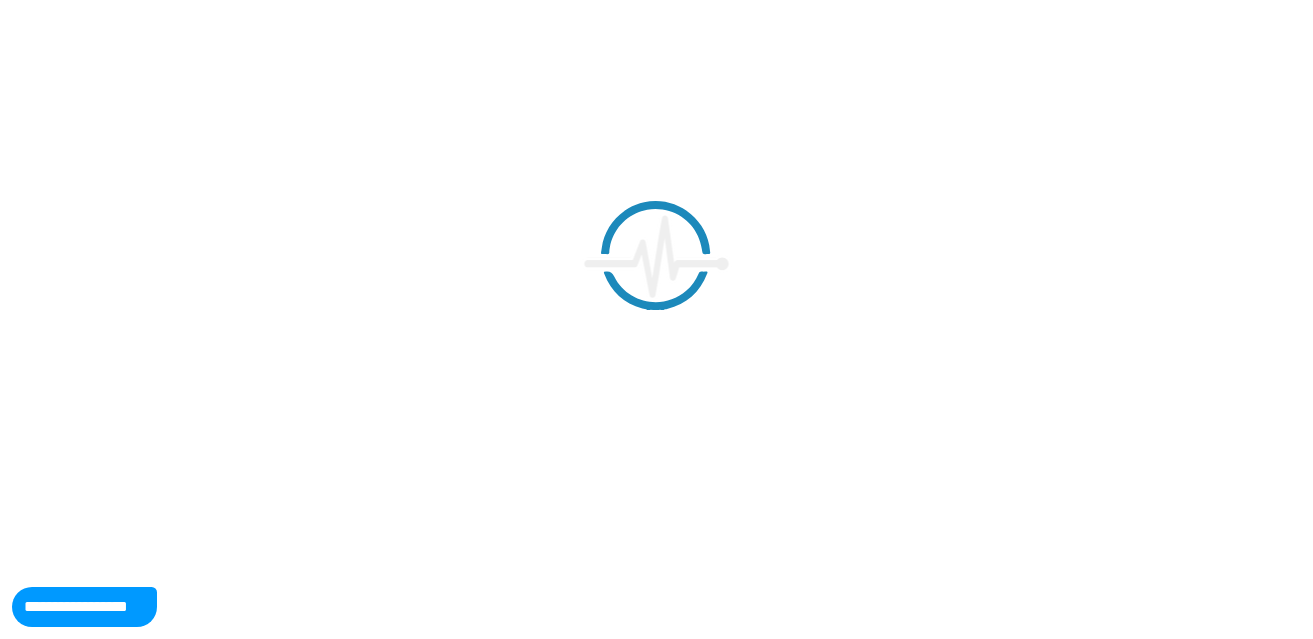 scroll, scrollTop: 0, scrollLeft: 0, axis: both 